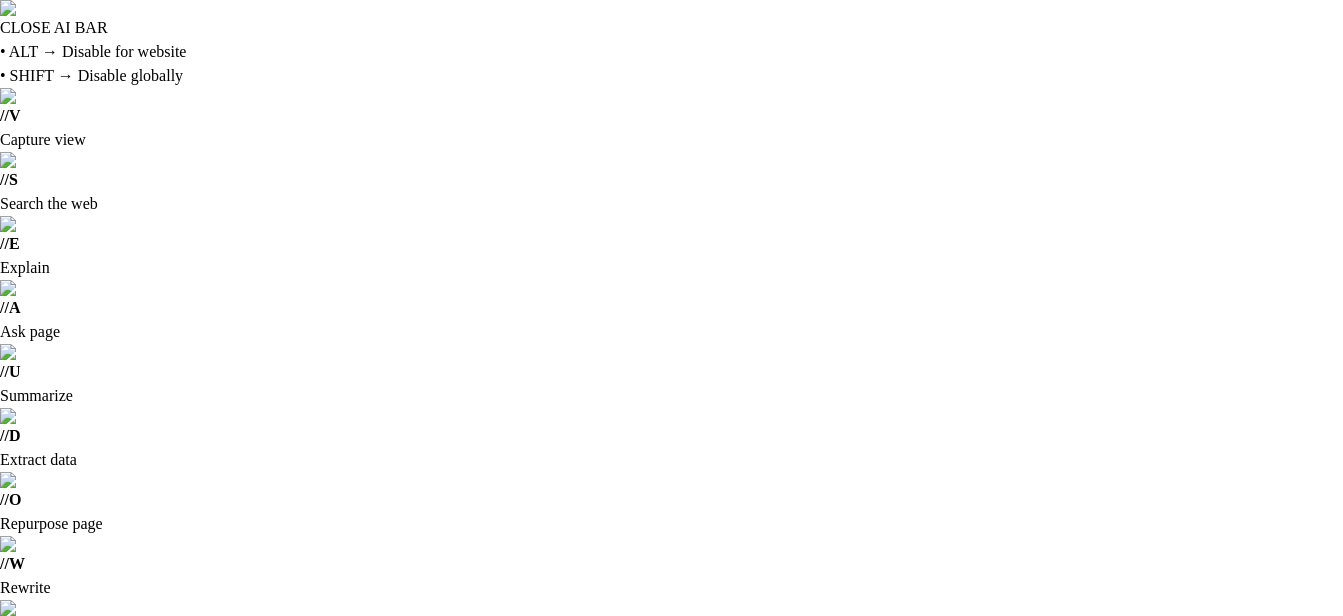 drag, startPoint x: 0, startPoint y: 0, endPoint x: 1236, endPoint y: 114, distance: 1241.2461 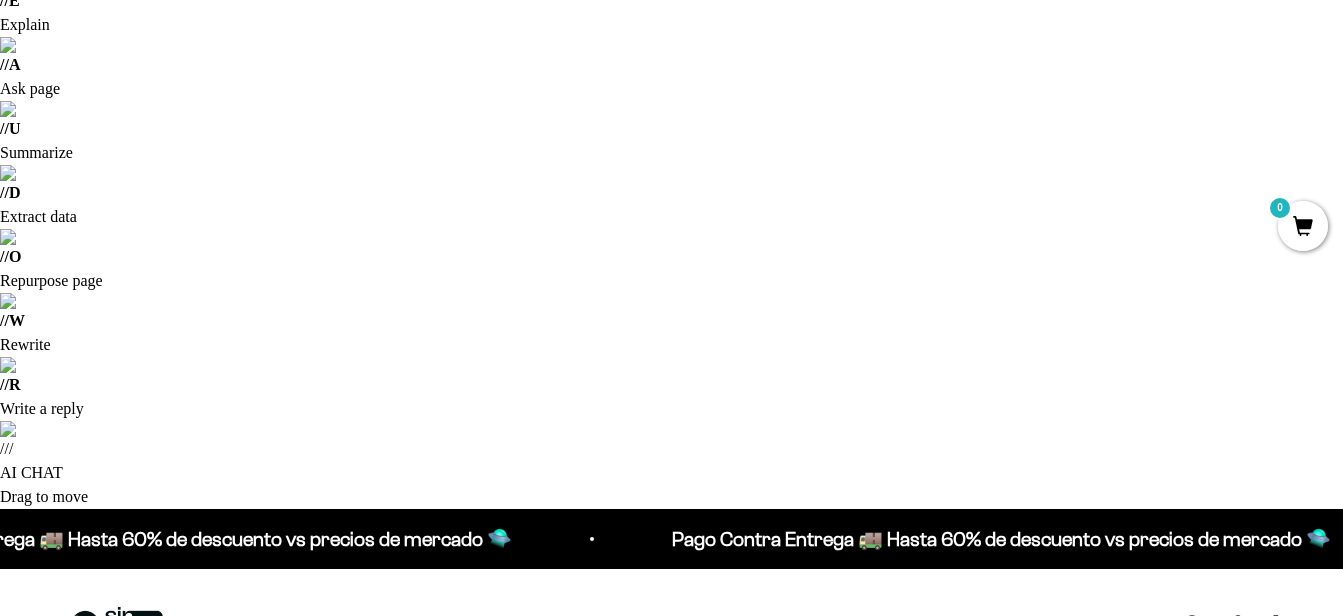 scroll, scrollTop: 300, scrollLeft: 0, axis: vertical 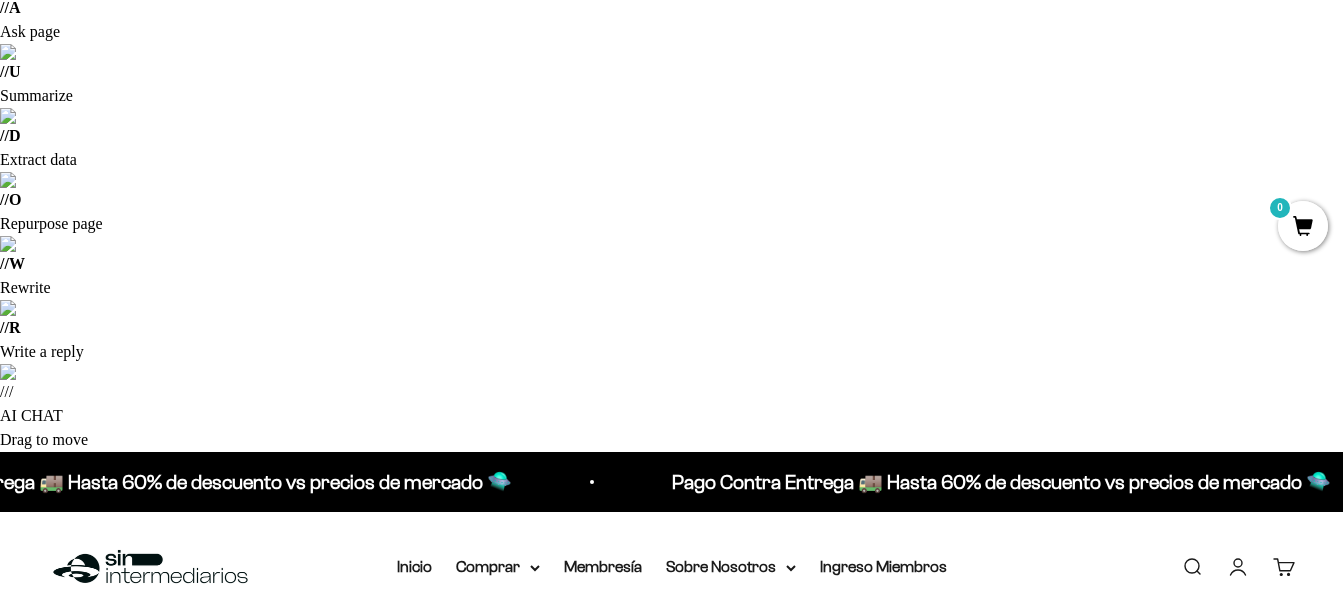 drag, startPoint x: 541, startPoint y: 303, endPoint x: 521, endPoint y: 321, distance: 26.907248 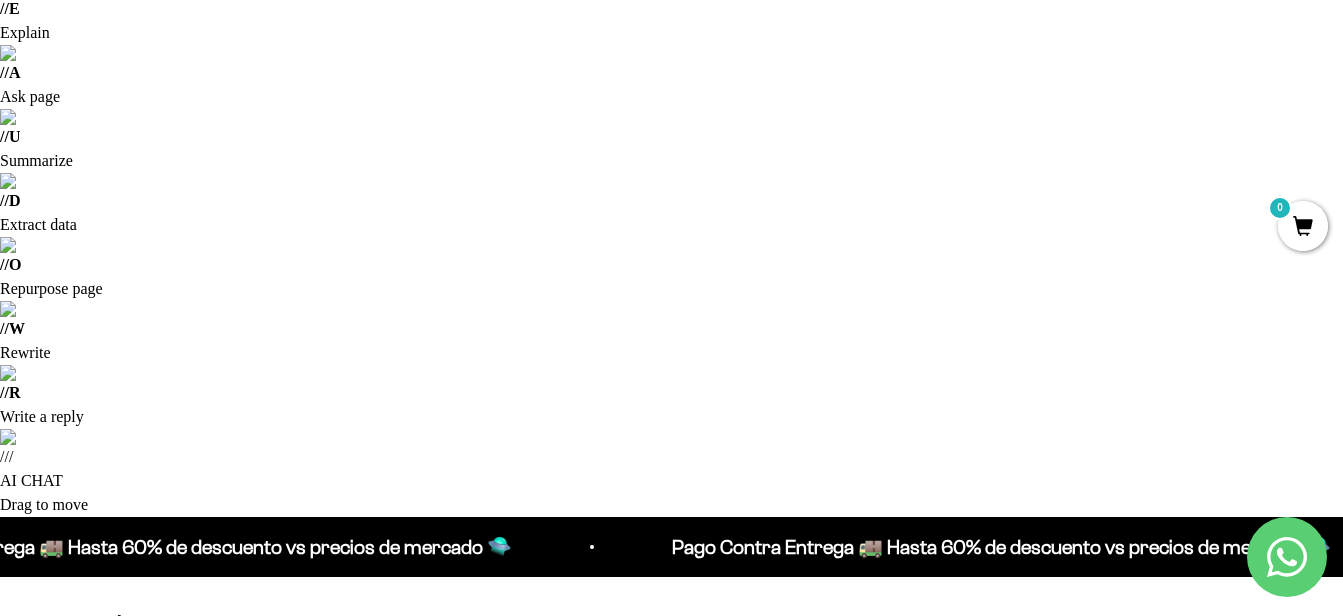 scroll, scrollTop: 200, scrollLeft: 0, axis: vertical 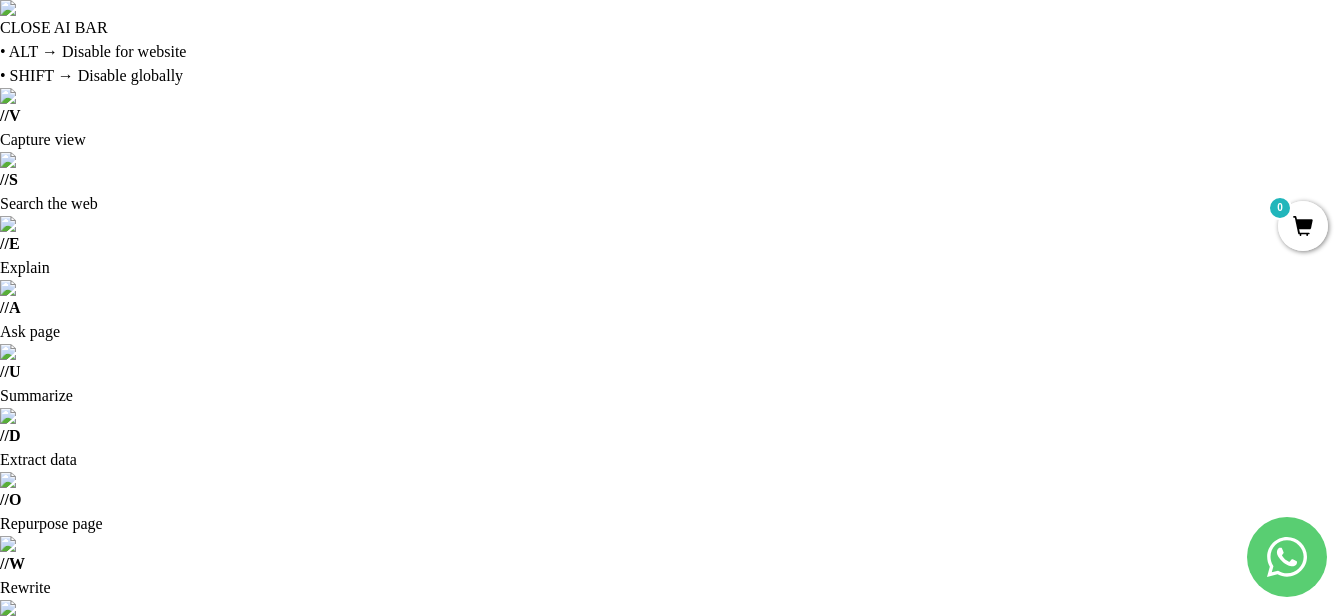 drag, startPoint x: 919, startPoint y: 147, endPoint x: 598, endPoint y: 335, distance: 372.00134 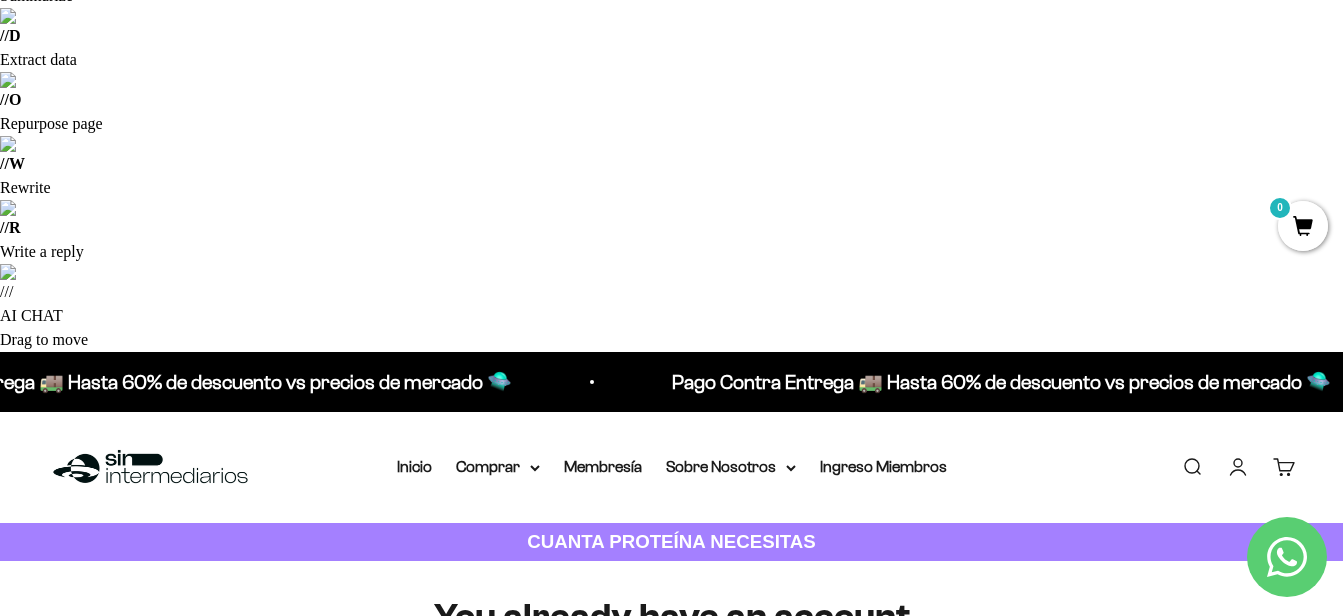 scroll, scrollTop: 0, scrollLeft: 0, axis: both 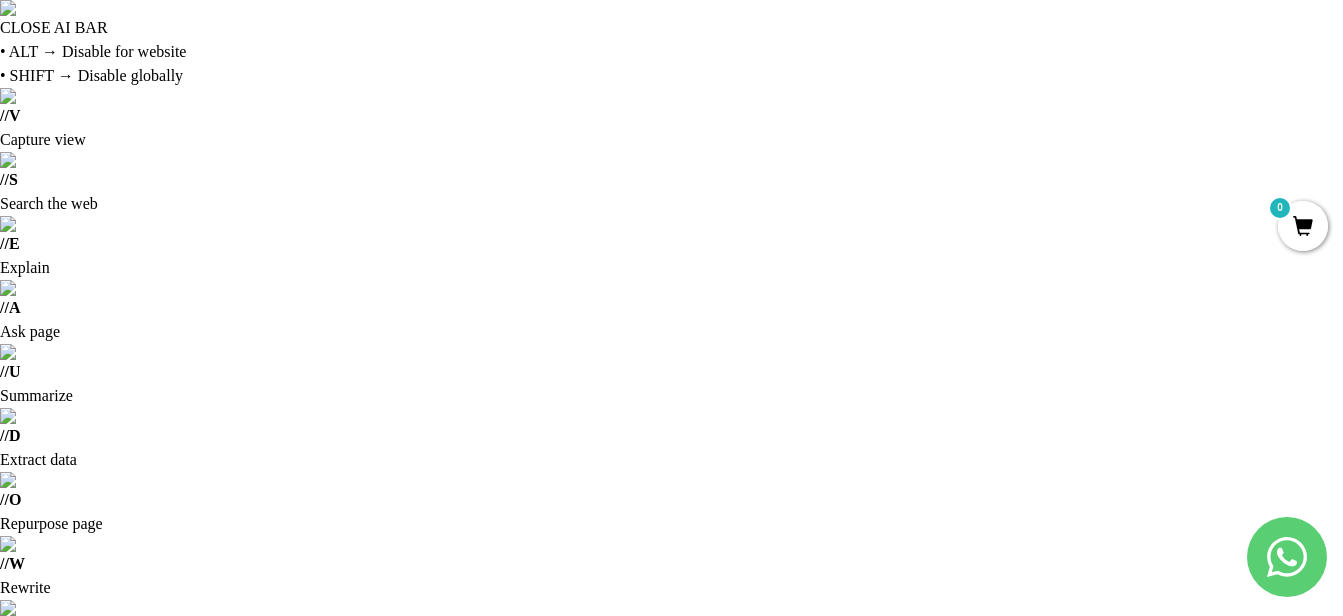 click on "Too many requests. Please try again later.
Username:
juan.boya@gmail.com
Passw    ord:
Login
You already have an account
Please enter password for  juan.boya@gmail.com  in  SinIntermediarios  to complete your account setup with  google .
Password:
Connect
Forgot Password?" at bounding box center (672, 1161) 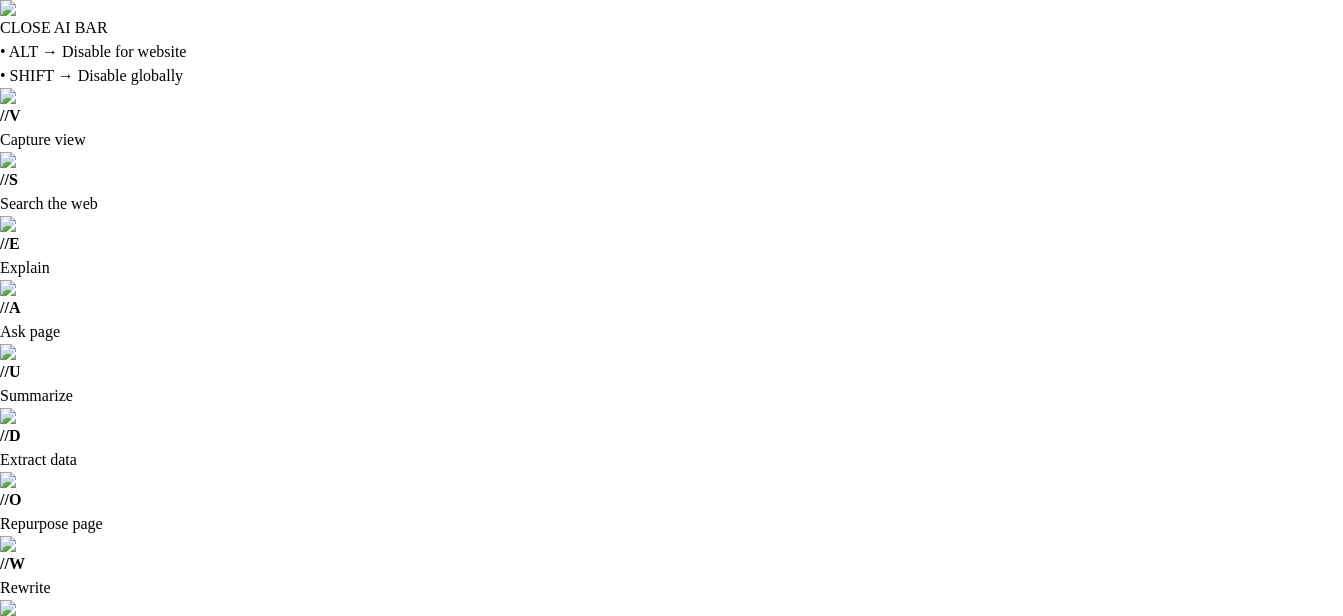 click on "Cuenta" at bounding box center [1238, 867] 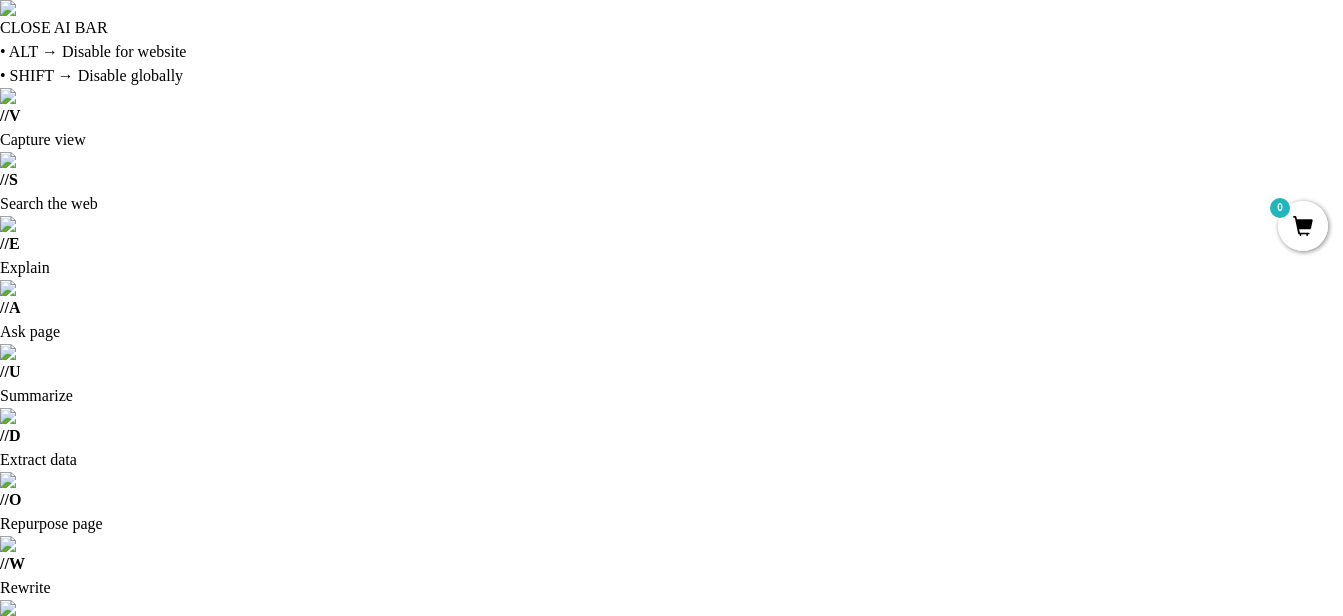 click on "Cuenta" at bounding box center [1238, 867] 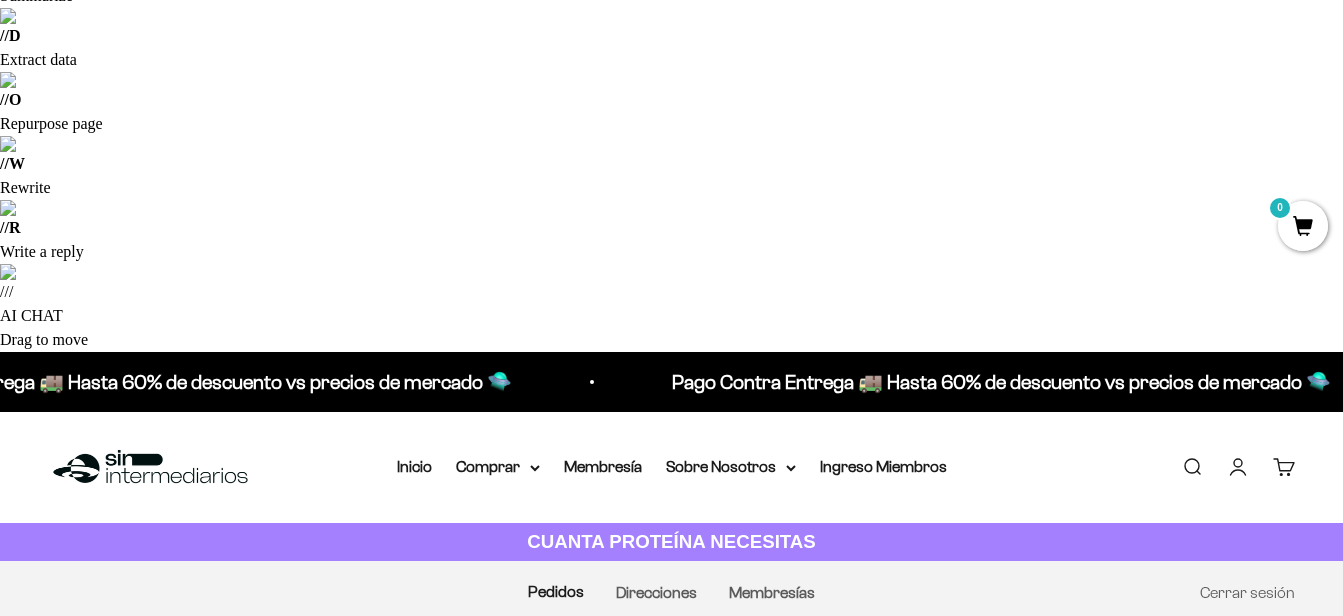 scroll, scrollTop: 454, scrollLeft: 0, axis: vertical 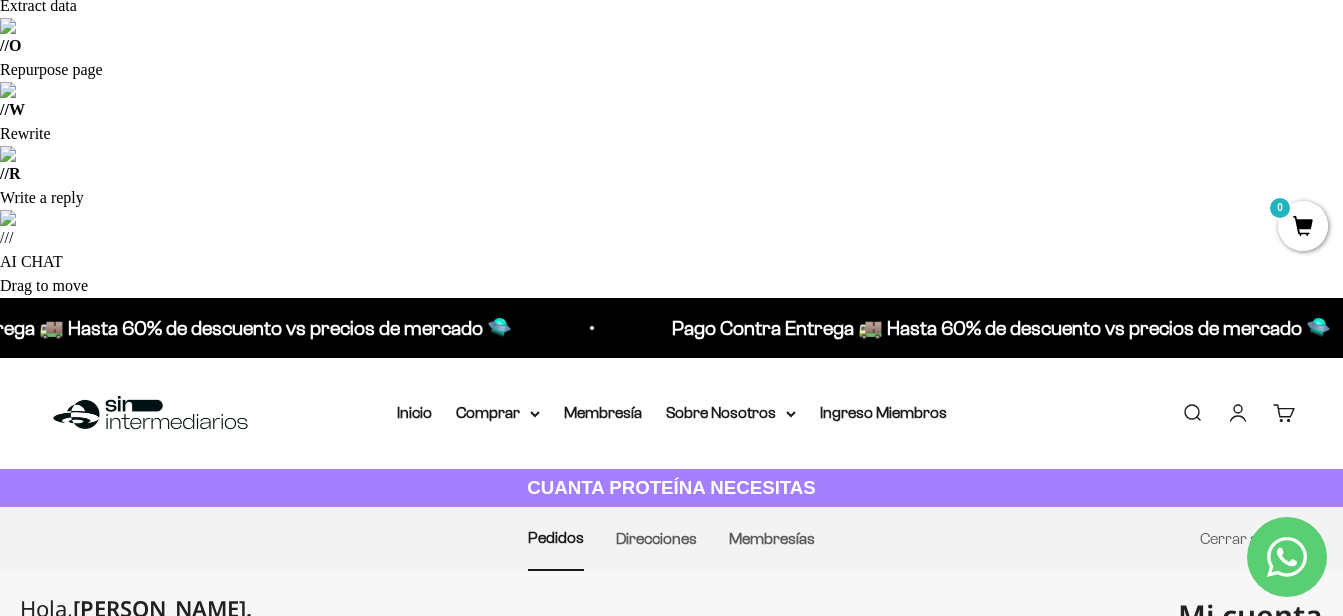 click on "Actualizar perfil" at bounding box center (168, 1266) 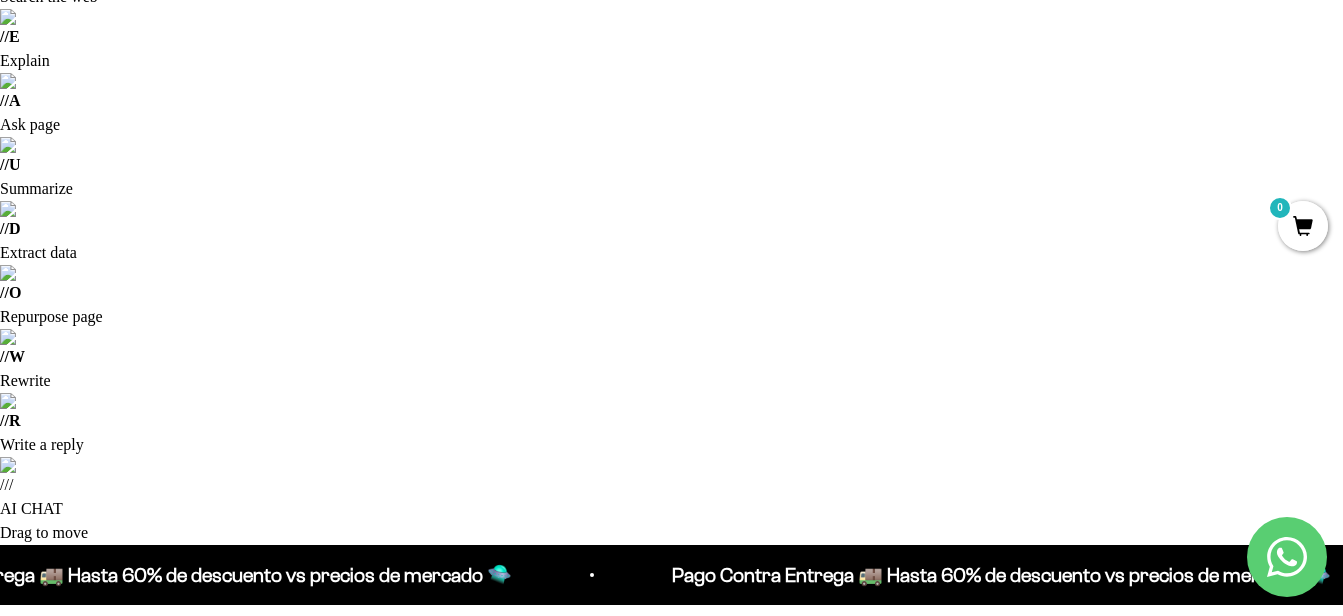 scroll, scrollTop: 0, scrollLeft: 0, axis: both 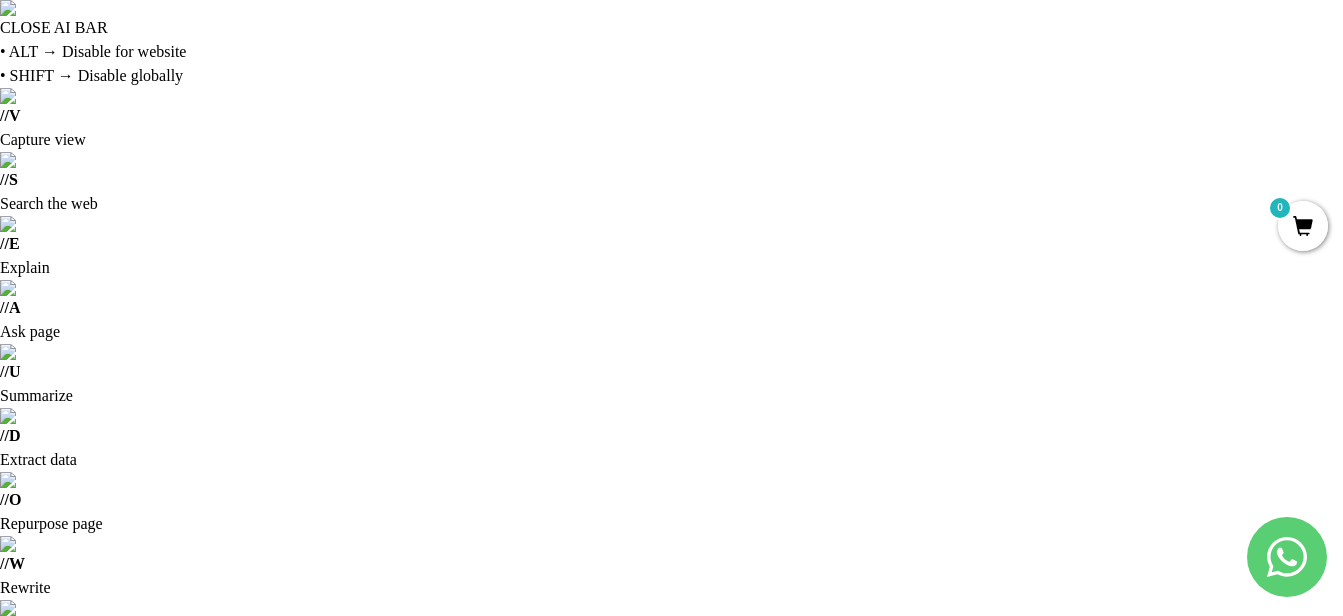click at bounding box center (150, 867) 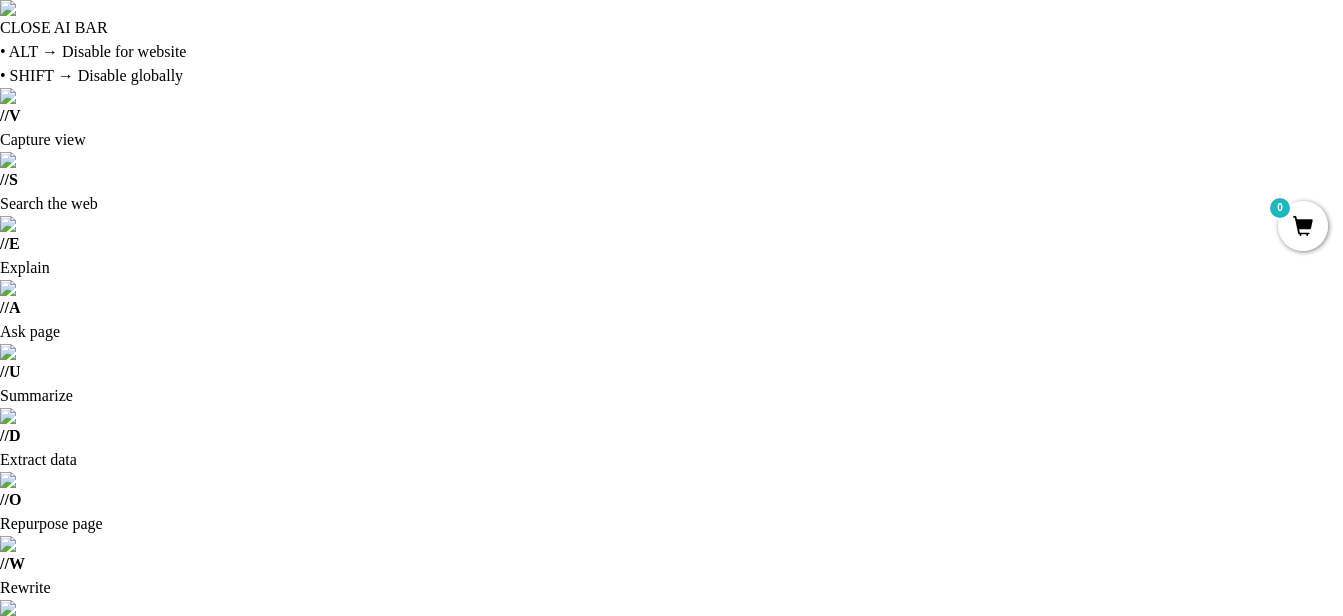 scroll, scrollTop: 0, scrollLeft: 0, axis: both 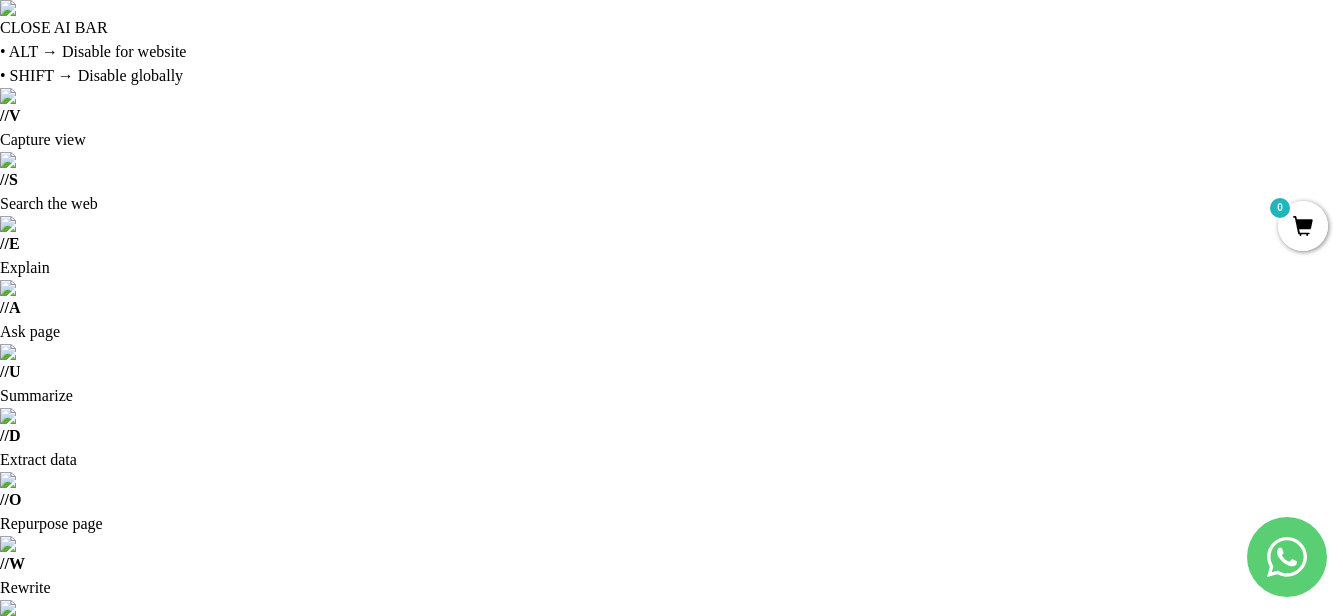 click on "Comprar" at bounding box center (498, 867) 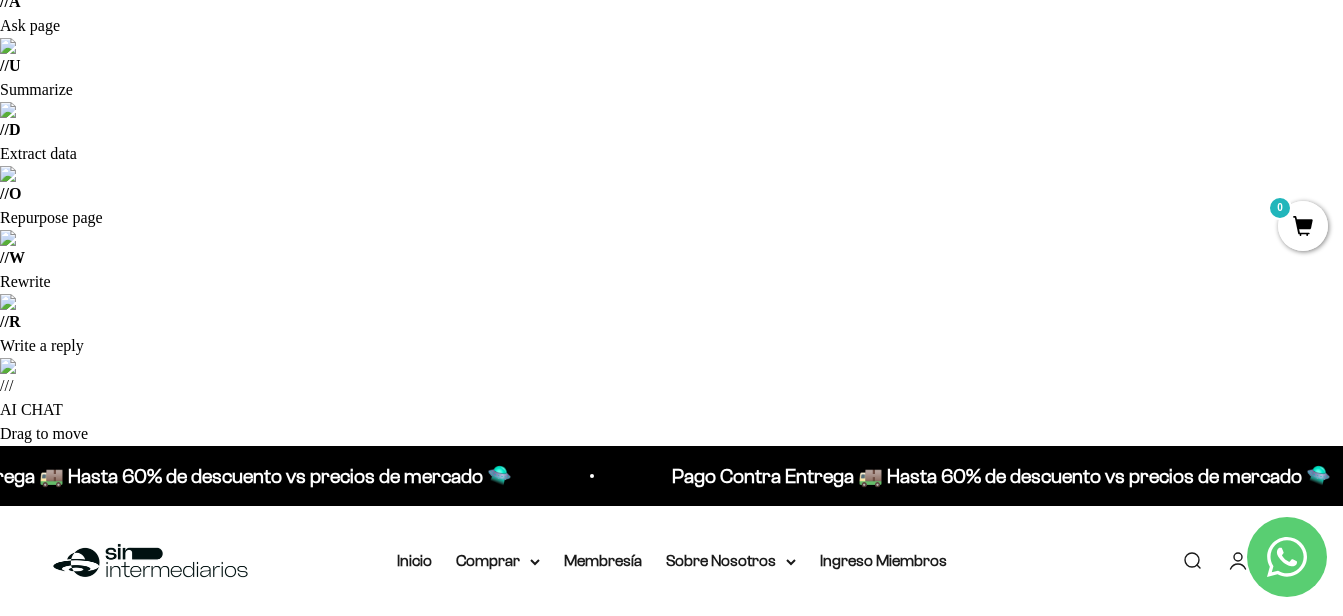 scroll, scrollTop: 200, scrollLeft: 0, axis: vertical 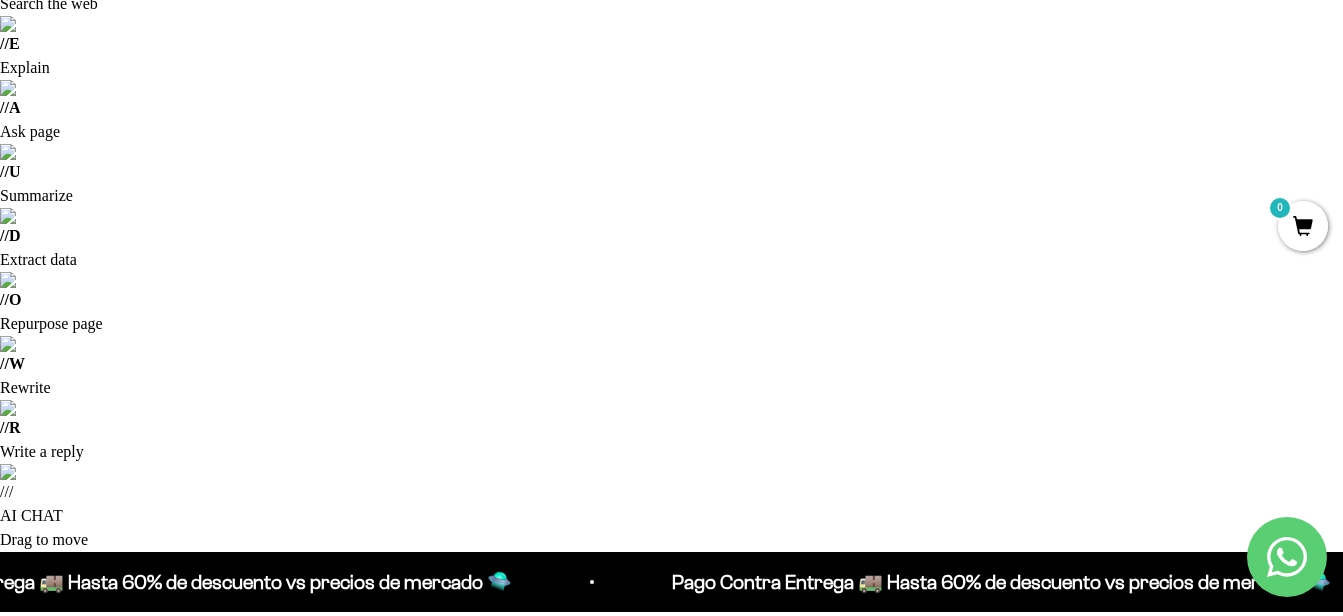 click at bounding box center (1145, 1017) 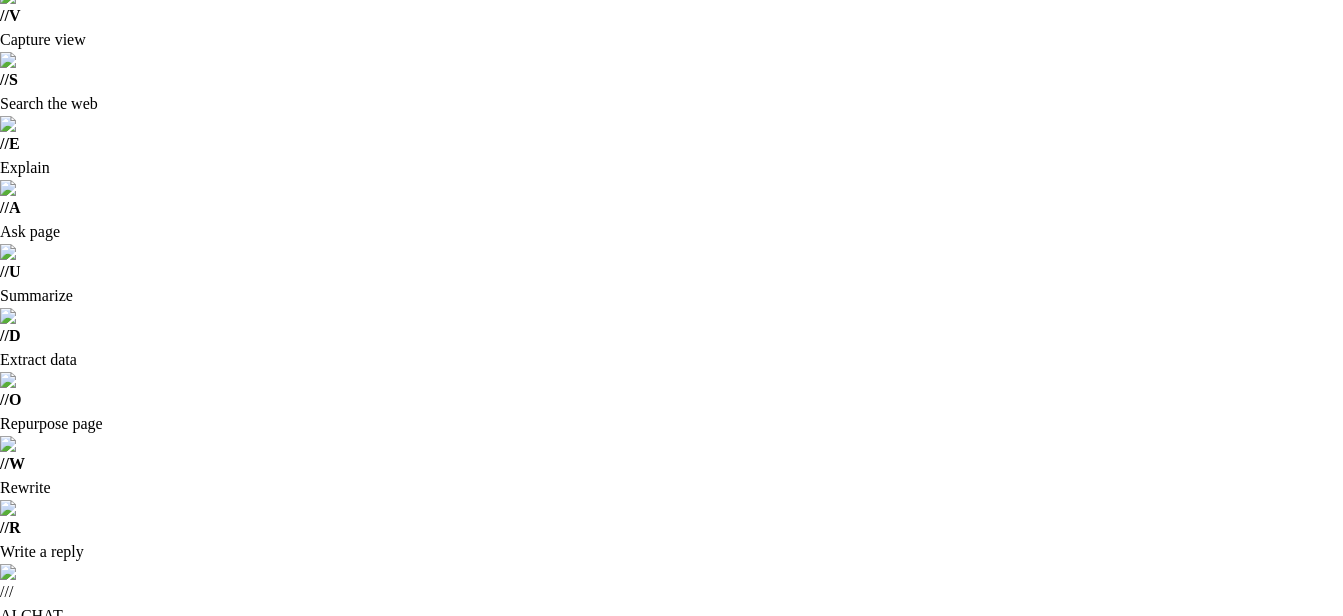 scroll, scrollTop: 100, scrollLeft: 0, axis: vertical 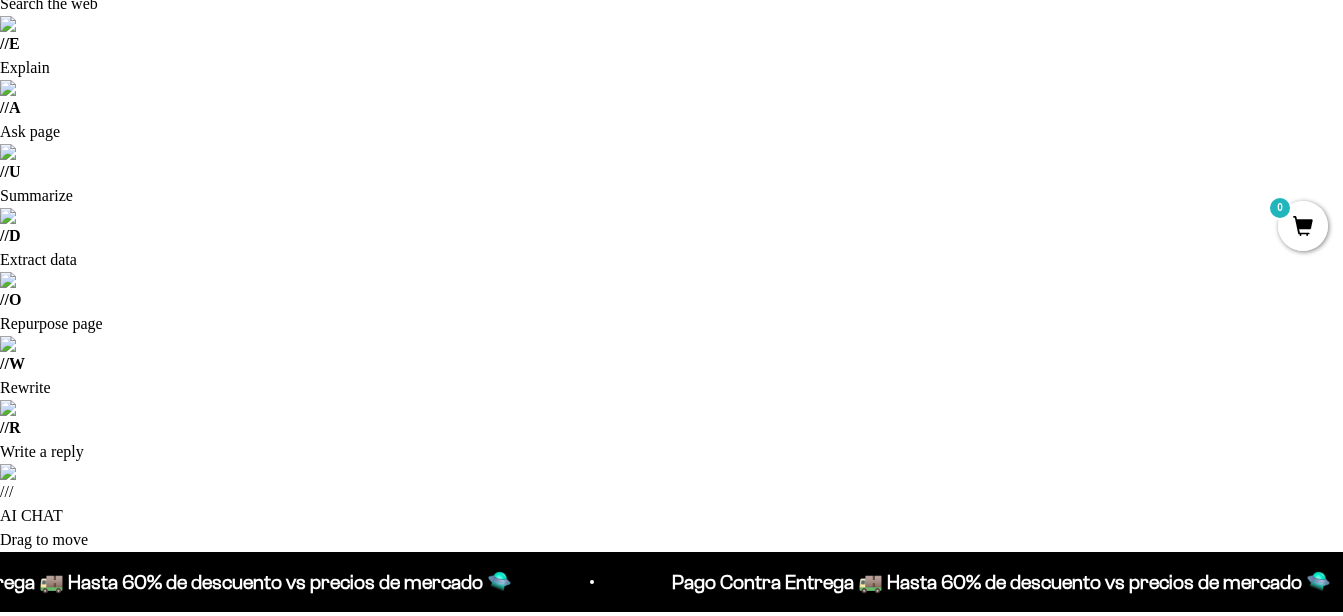 click on "2 libras (910g)" 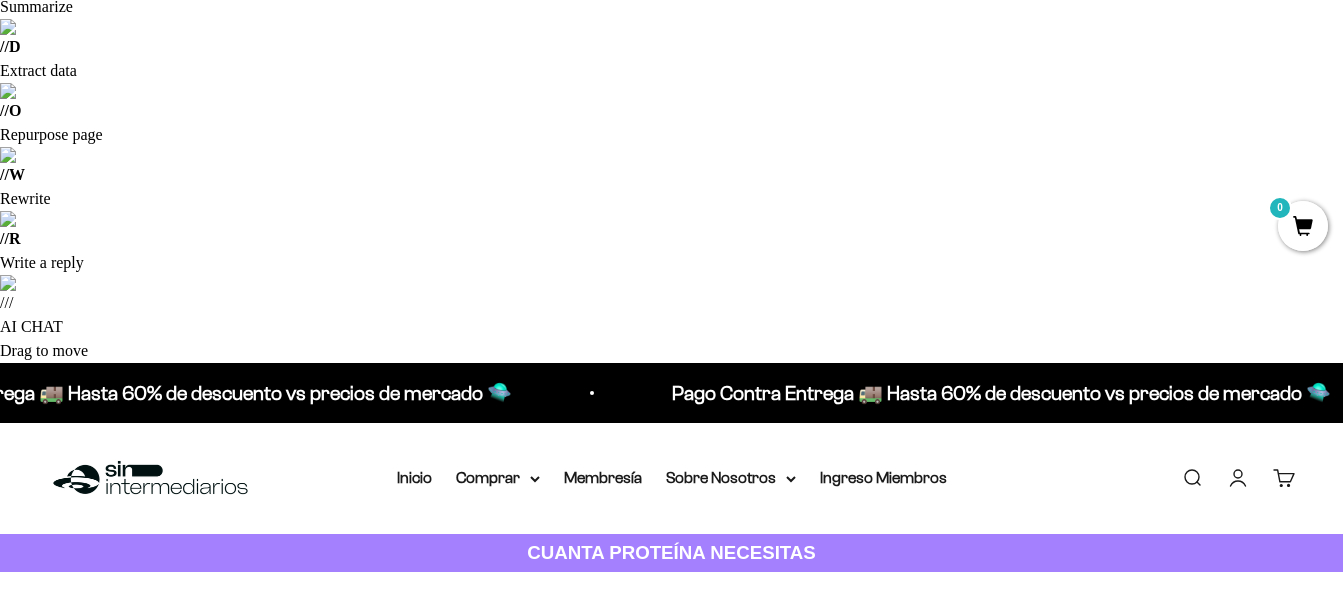 scroll, scrollTop: 400, scrollLeft: 0, axis: vertical 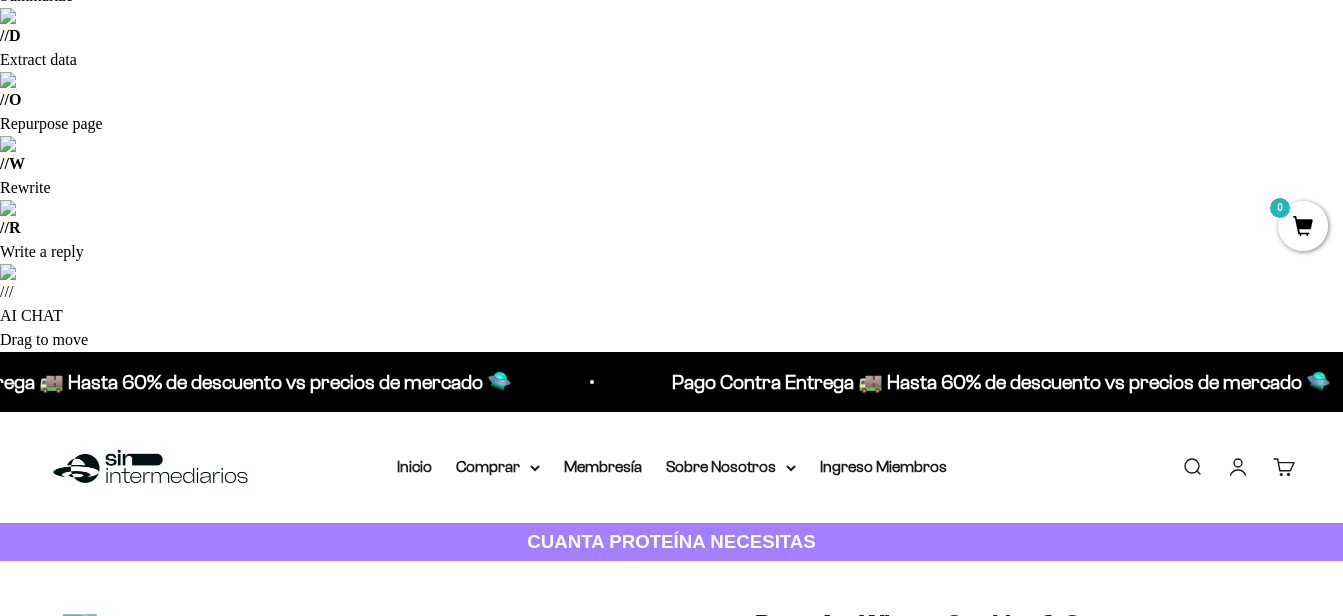 click on "Añadir al carrito" at bounding box center [1025, 1138] 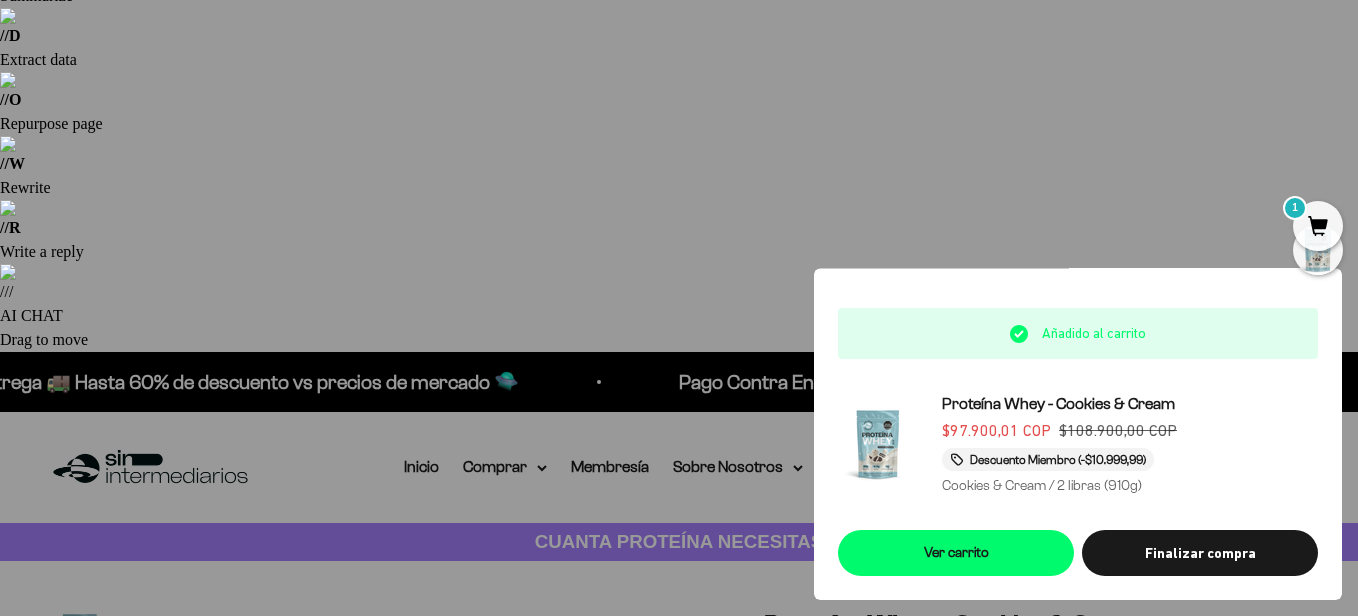 click at bounding box center [679, 308] 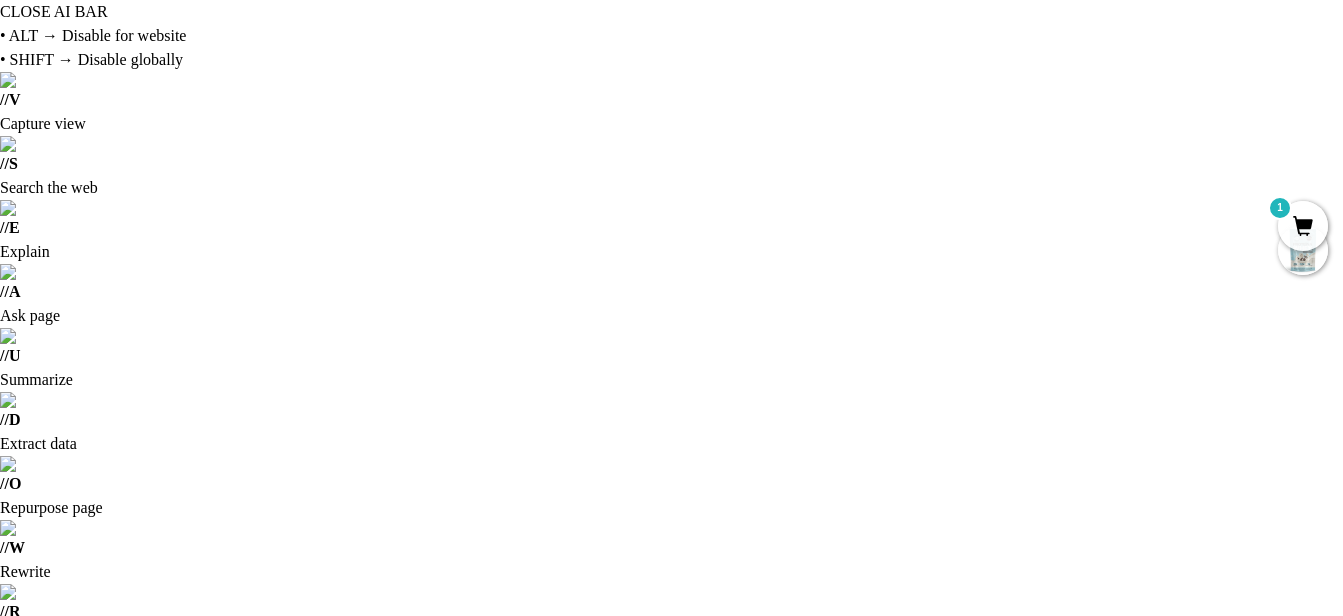 scroll, scrollTop: 0, scrollLeft: 0, axis: both 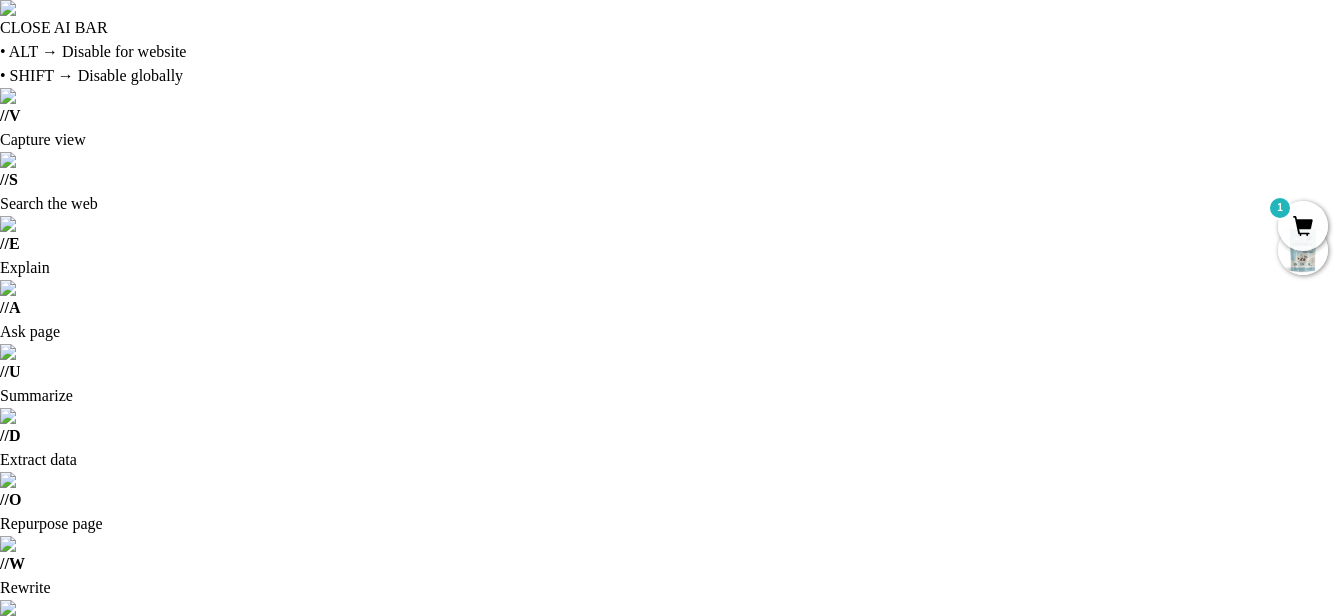 click on "Comprar" at bounding box center [498, 867] 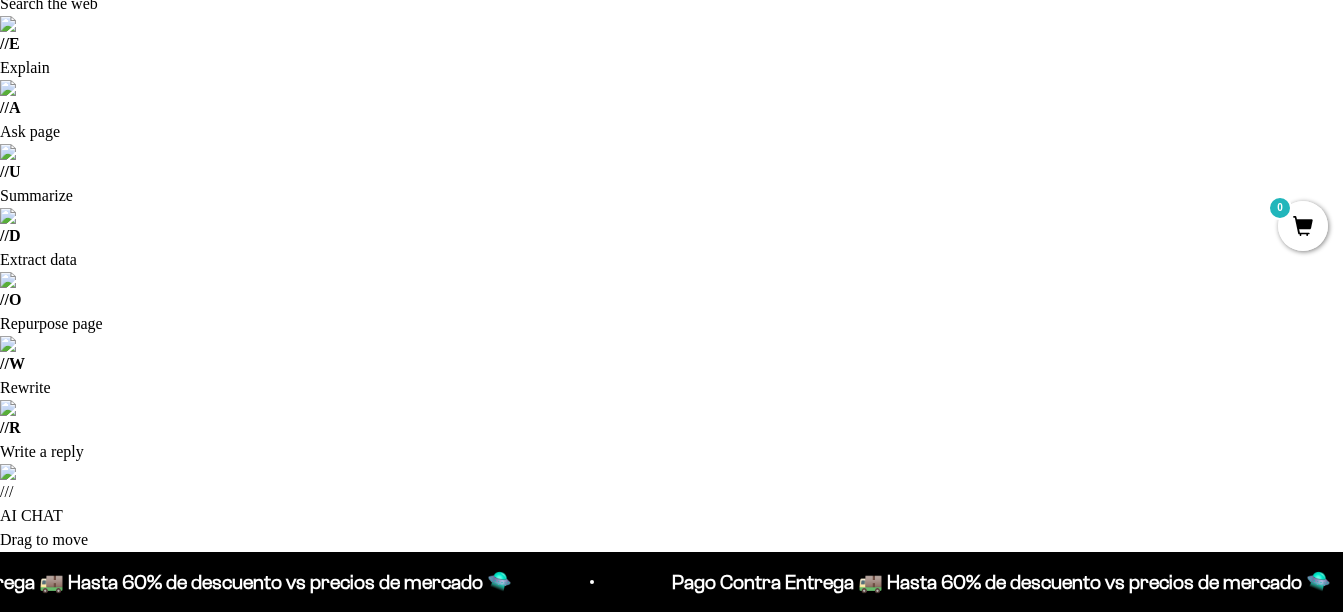 scroll, scrollTop: 200, scrollLeft: 0, axis: vertical 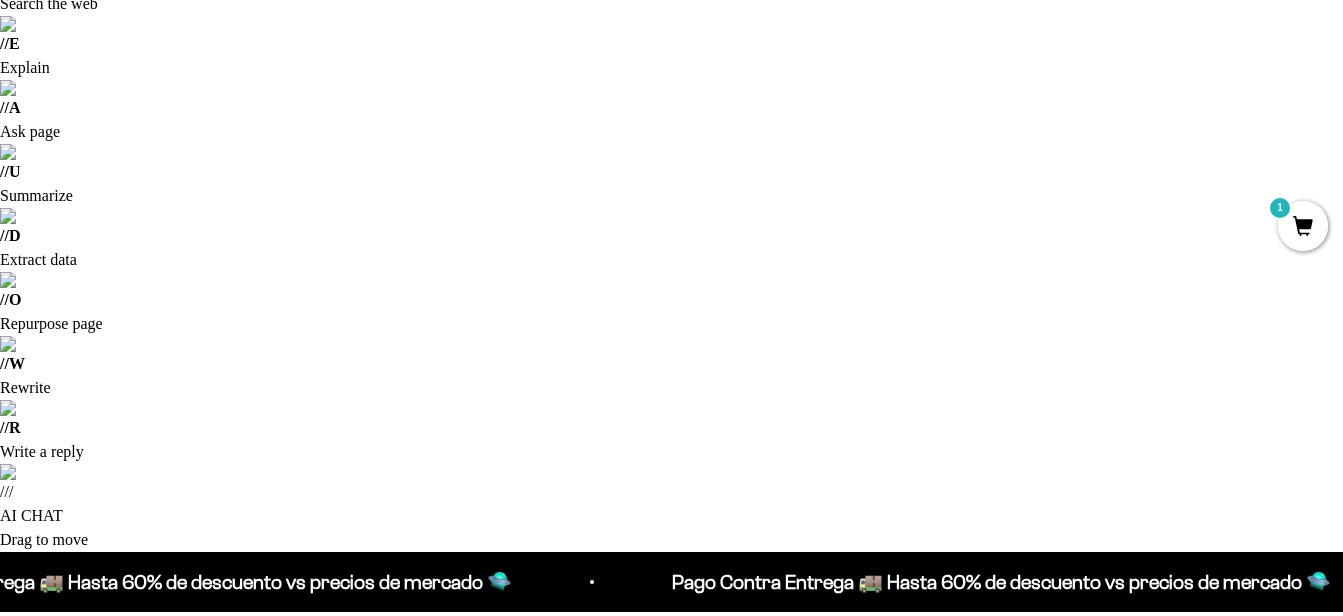 click on "Añadir al carrito" at bounding box center [1025, 1126] 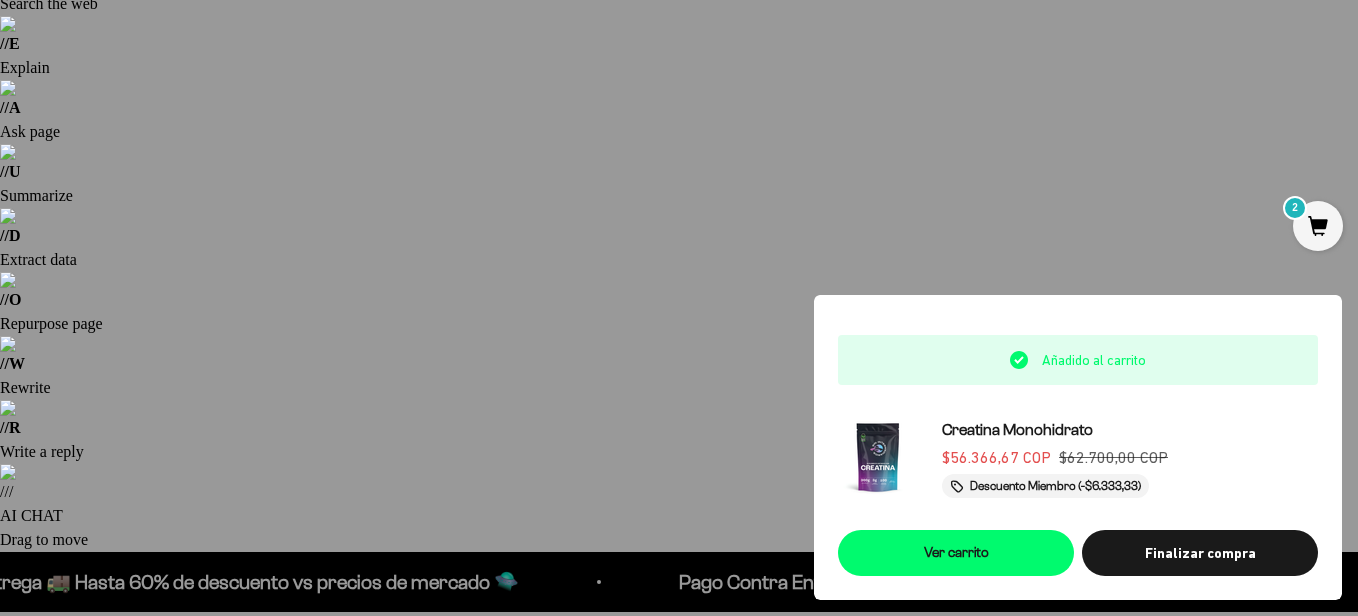 click at bounding box center [679, 308] 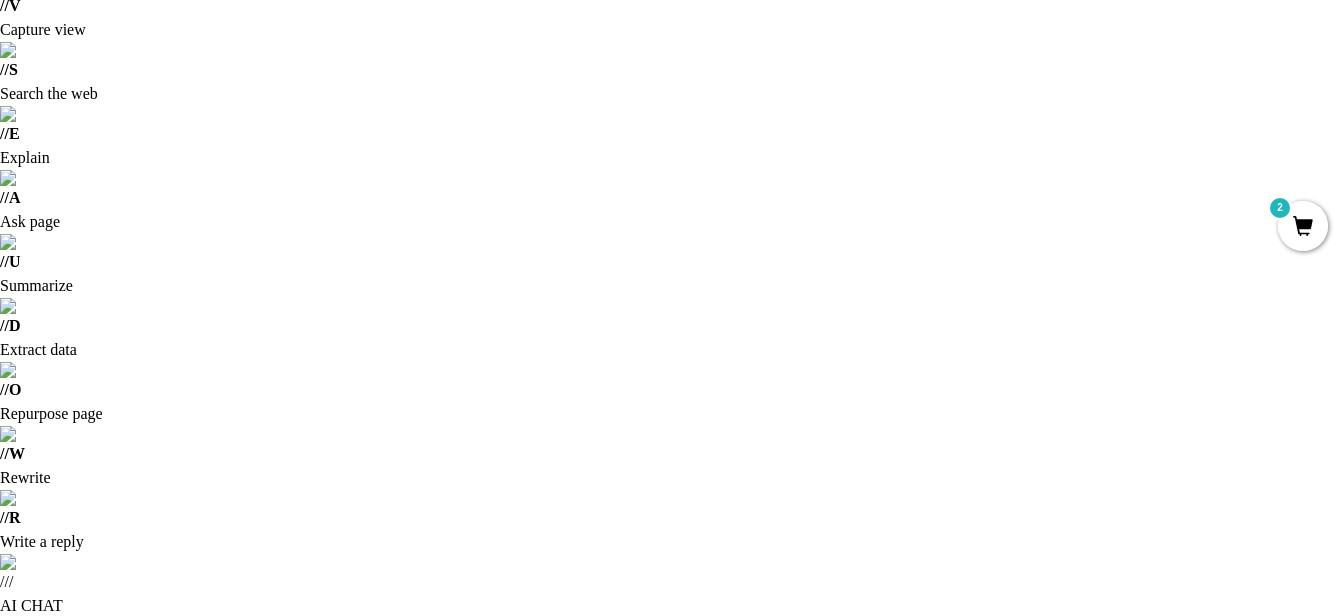 scroll, scrollTop: 0, scrollLeft: 0, axis: both 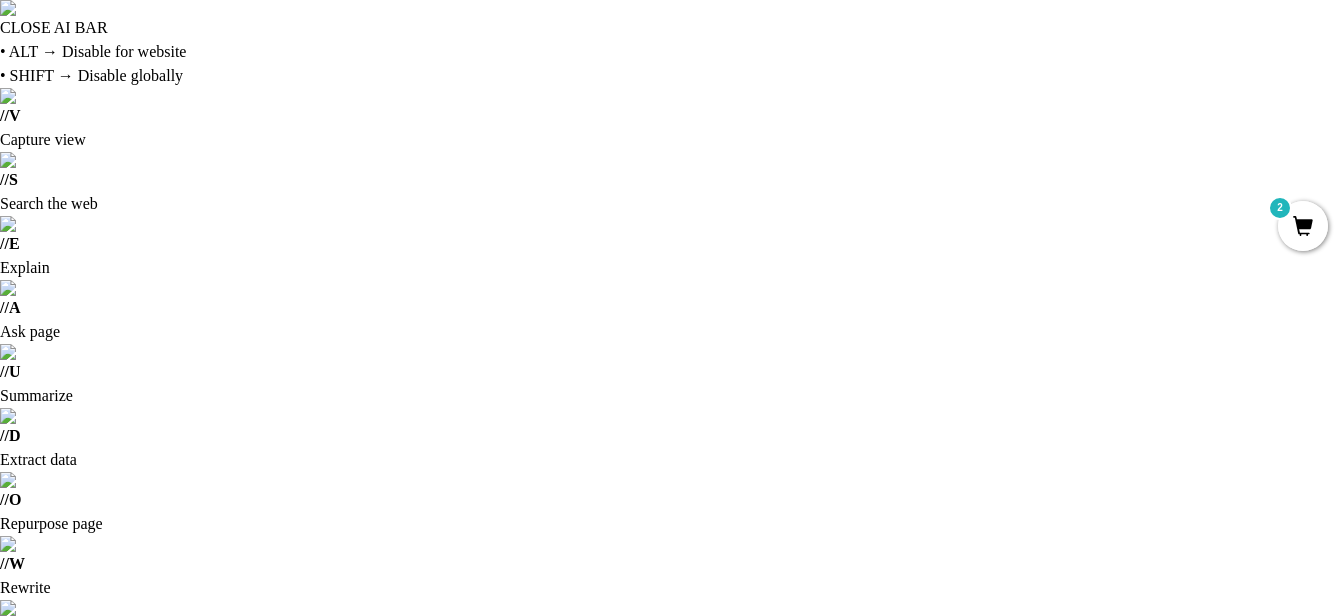click on "Comprar" at bounding box center (498, 867) 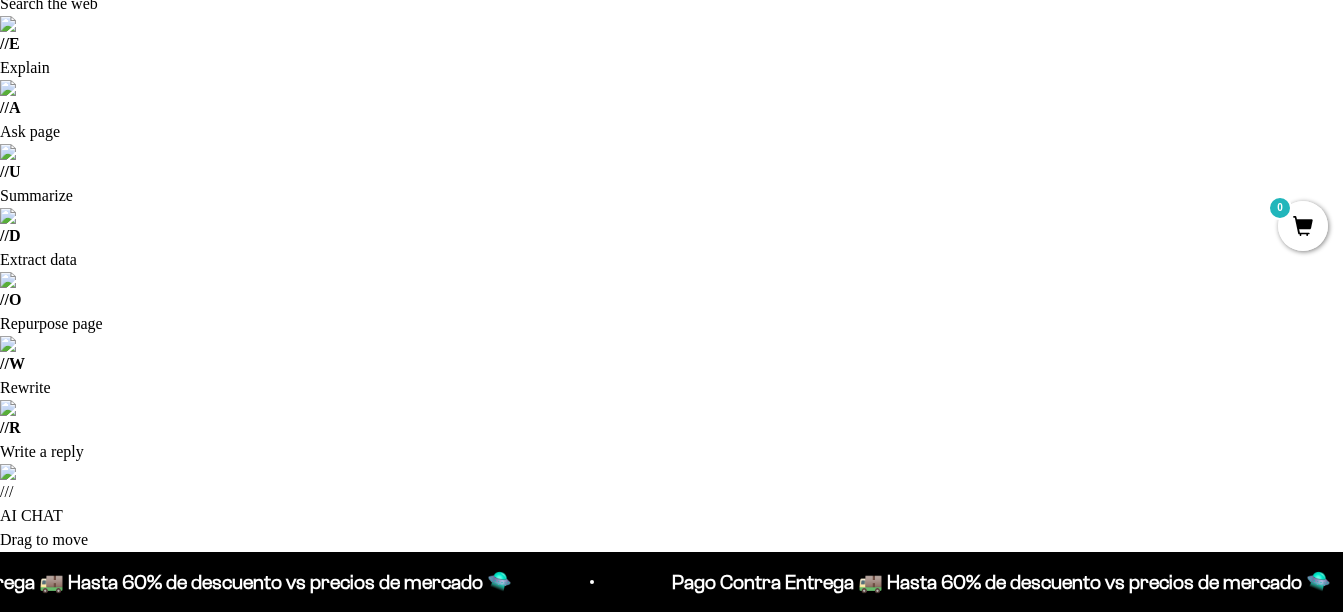 scroll, scrollTop: 200, scrollLeft: 0, axis: vertical 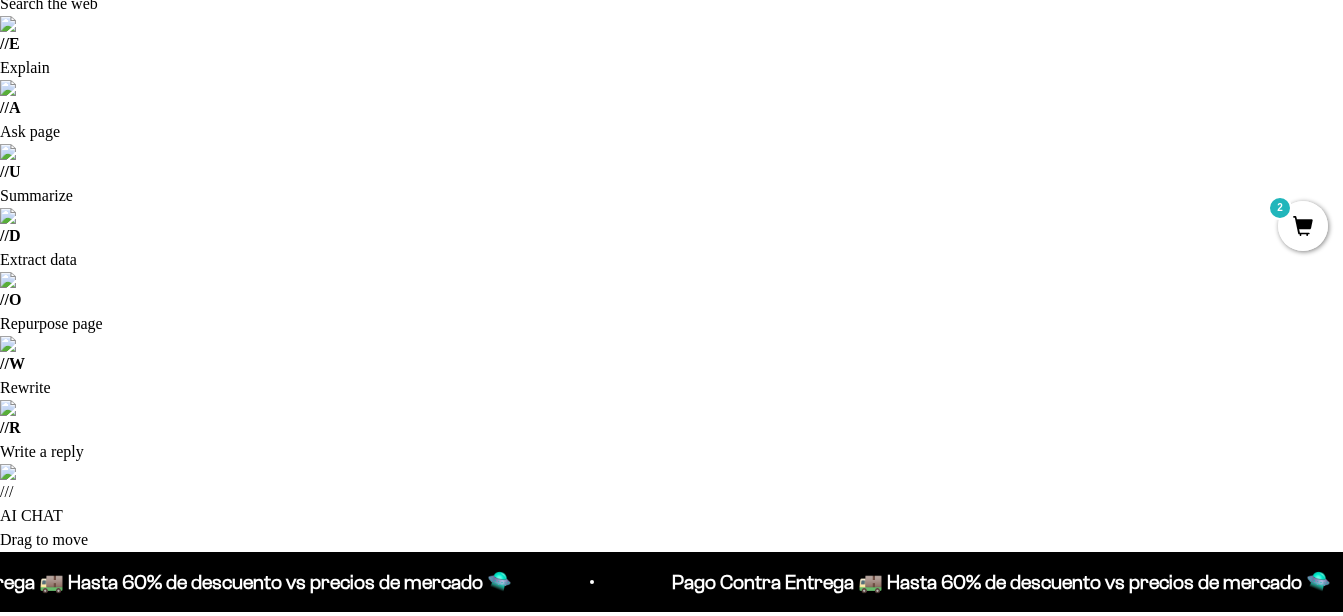 click on "Añadir al carrito" at bounding box center (1025, 1126) 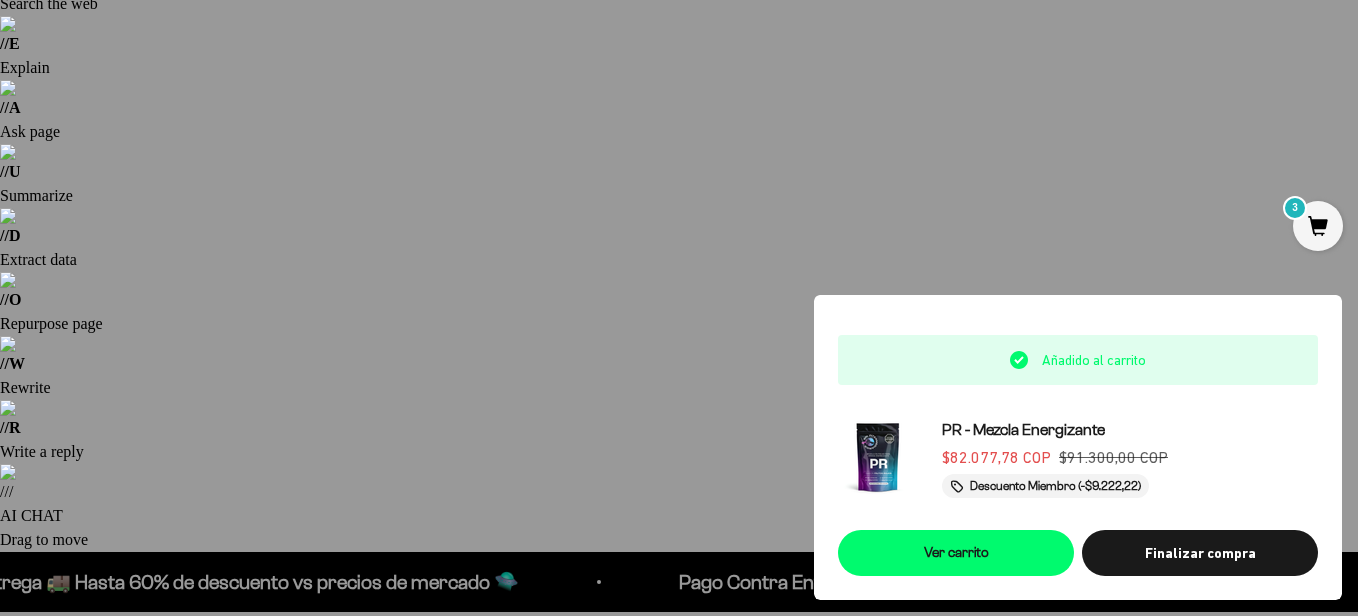 click at bounding box center (679, 308) 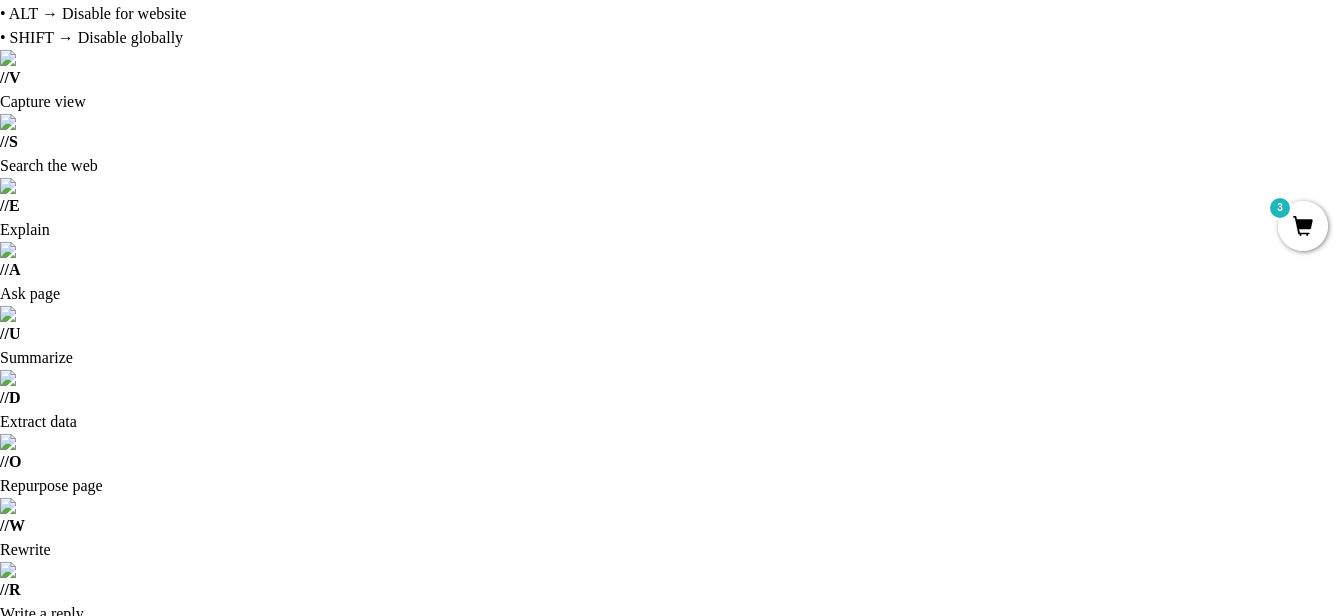 scroll, scrollTop: 0, scrollLeft: 0, axis: both 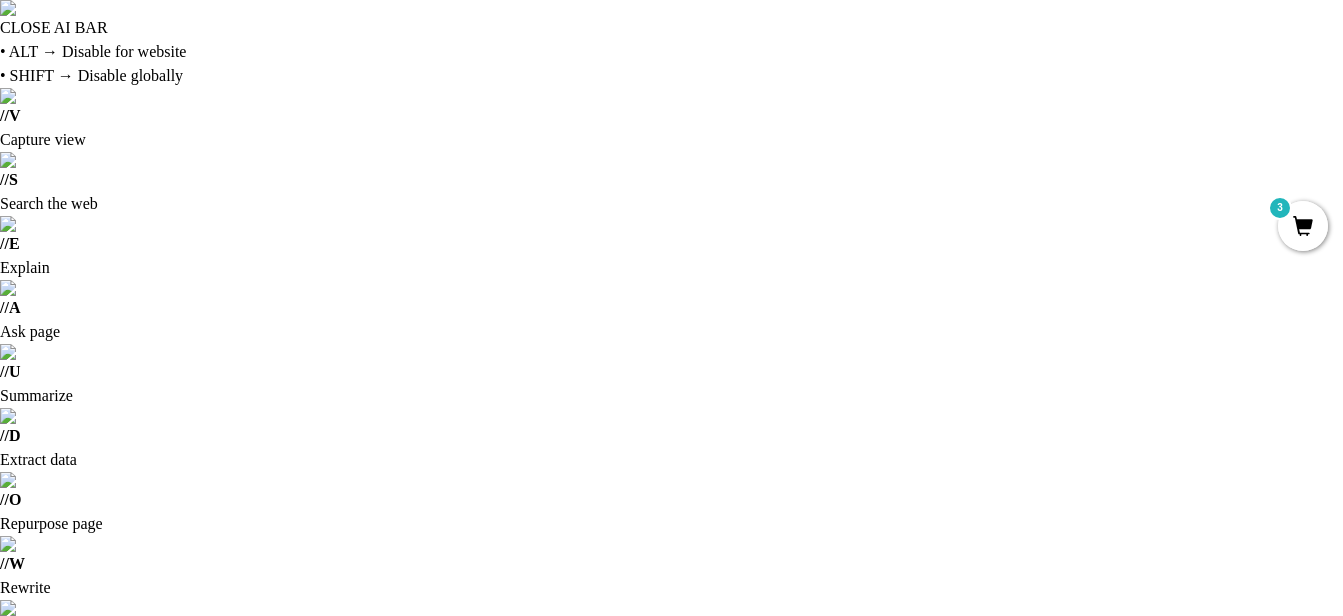 click on "Menú
Buscar
Inicio
Comprar
Proteínas
Ver Todos
Whey
Iso Vegan Pancakes Pre-Entreno 3" at bounding box center (671, 867) 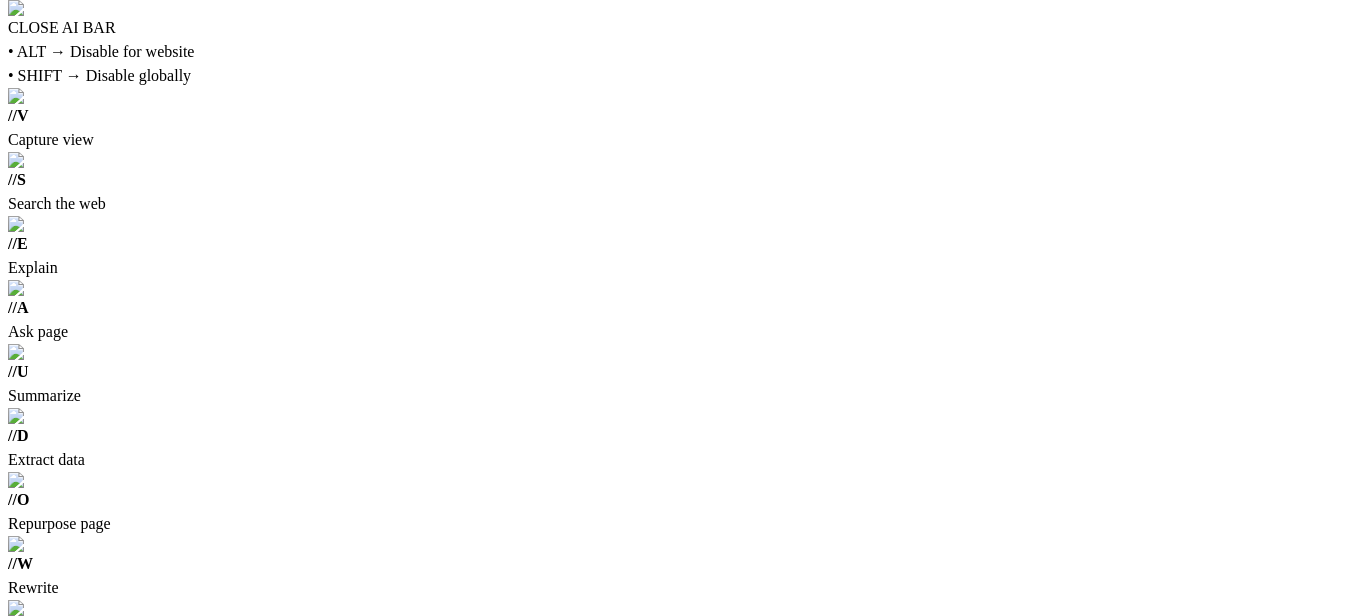 scroll, scrollTop: 0, scrollLeft: 0, axis: both 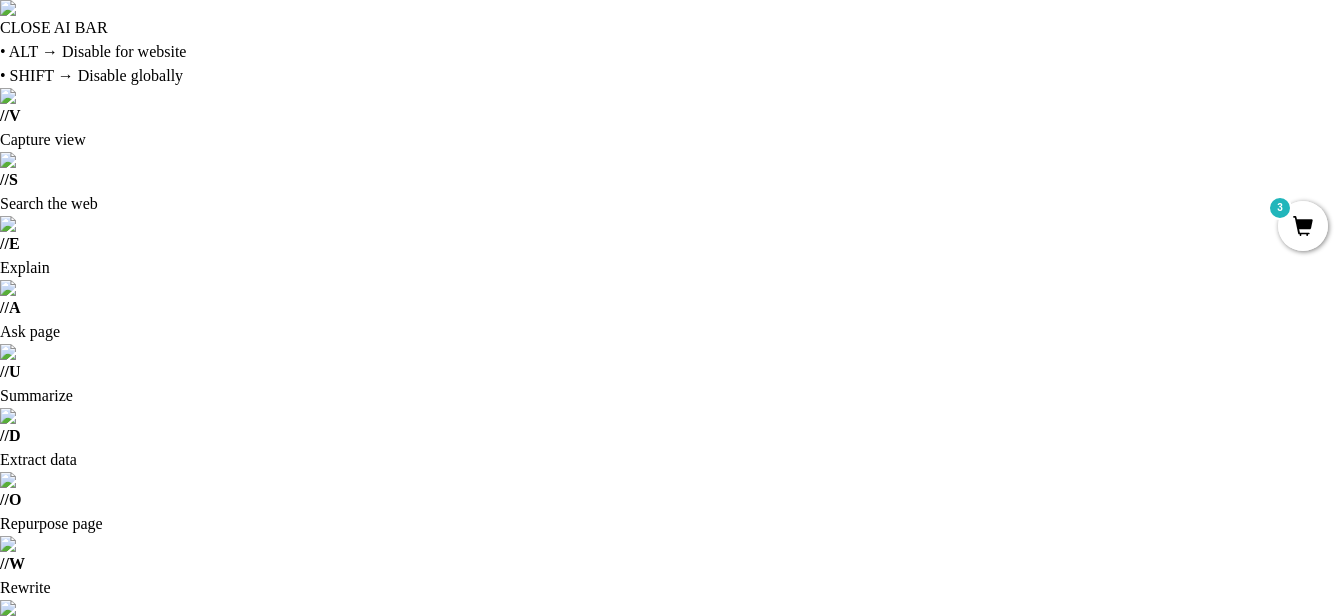 click on "Carrito
3 artículos
3" at bounding box center (1284, 867) 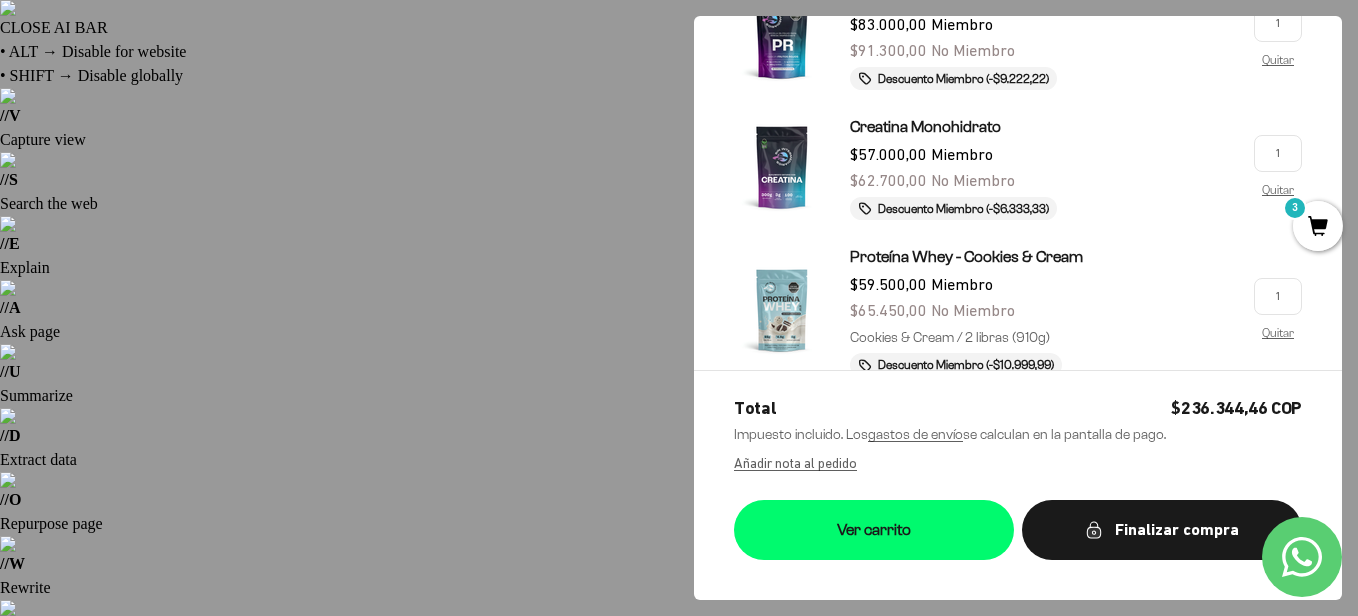 scroll, scrollTop: 218, scrollLeft: 0, axis: vertical 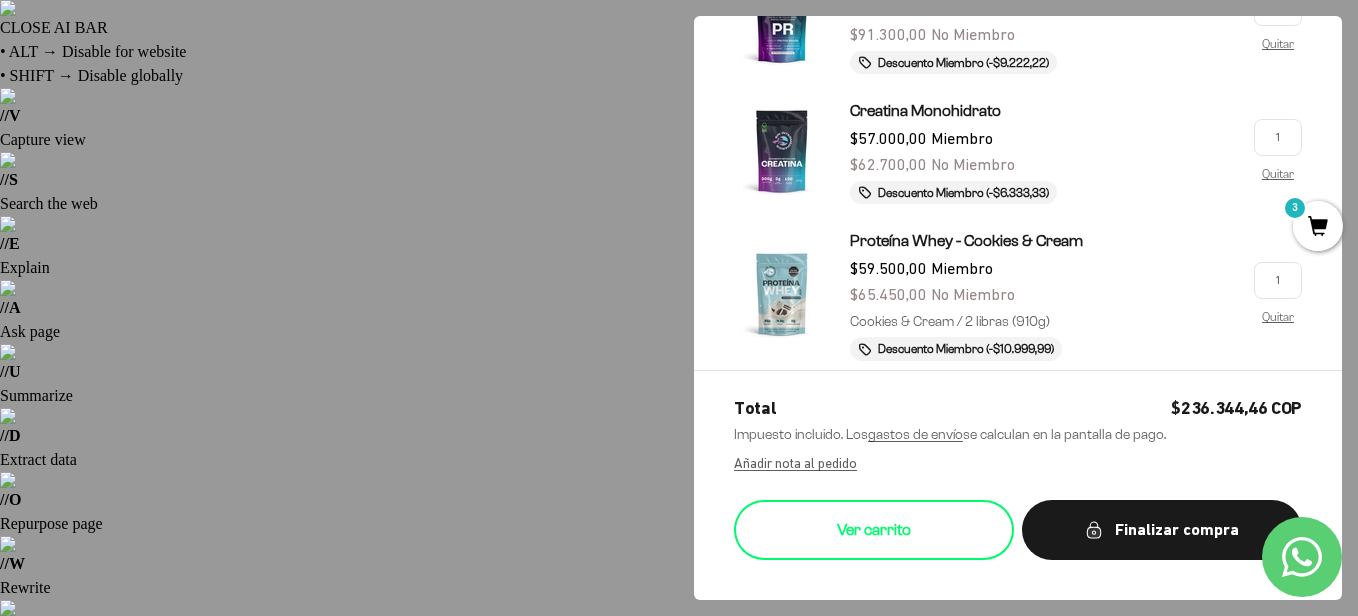 click on "Ver carrito" at bounding box center [874, 530] 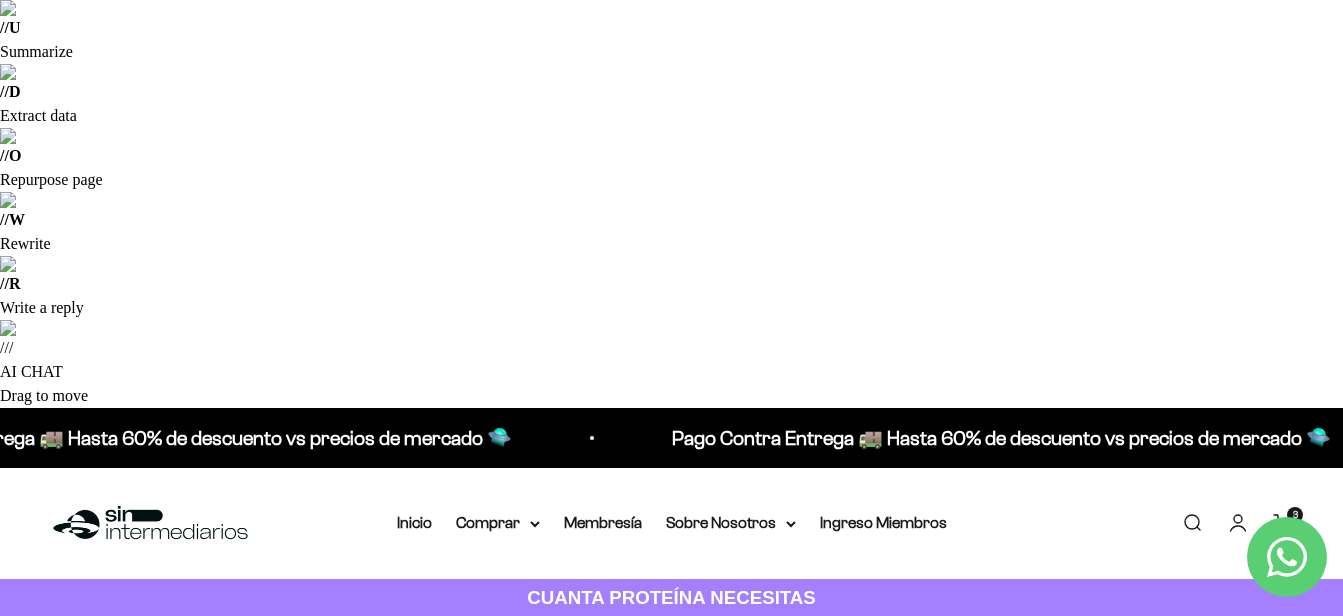 scroll, scrollTop: 400, scrollLeft: 0, axis: vertical 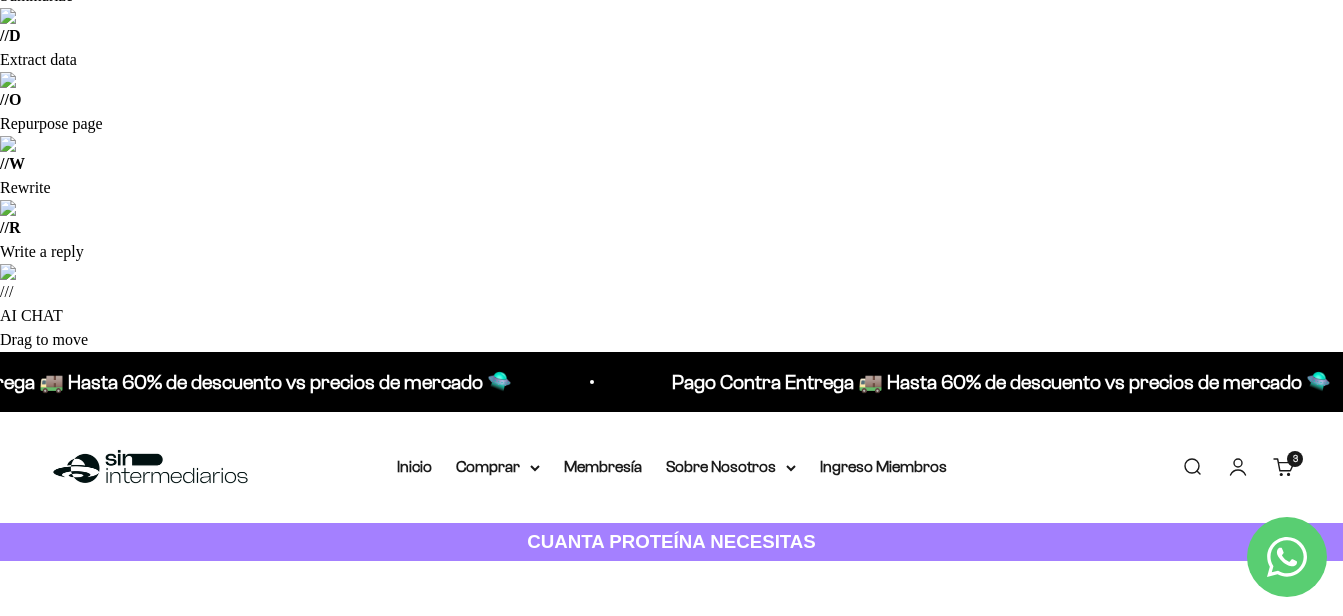 click 